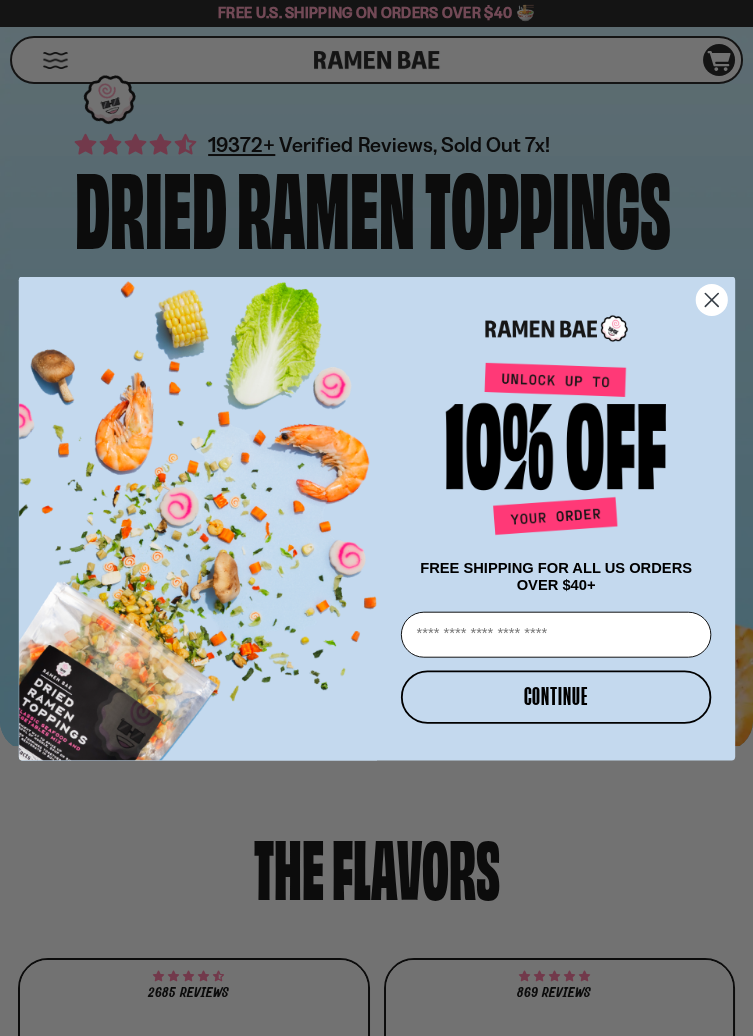 scroll, scrollTop: 237, scrollLeft: 0, axis: vertical 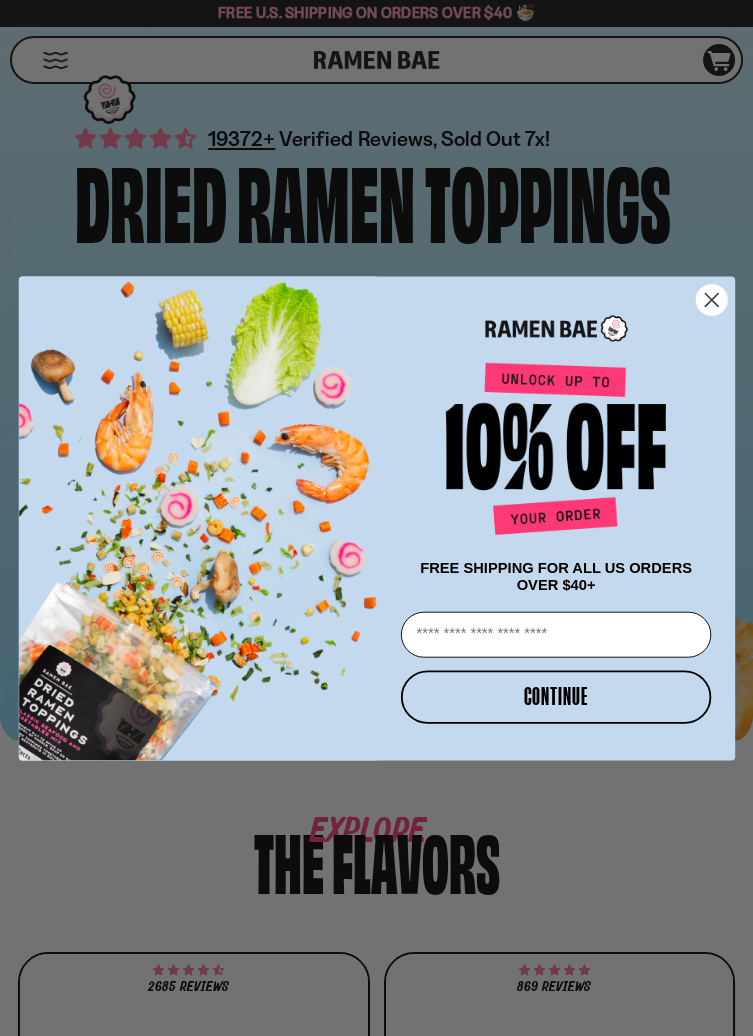 click on "Close dialog
FREE SHIPPING FOR ALL US ORDERS OVER $40+
Email CONTINUE ******" at bounding box center [376, 518] 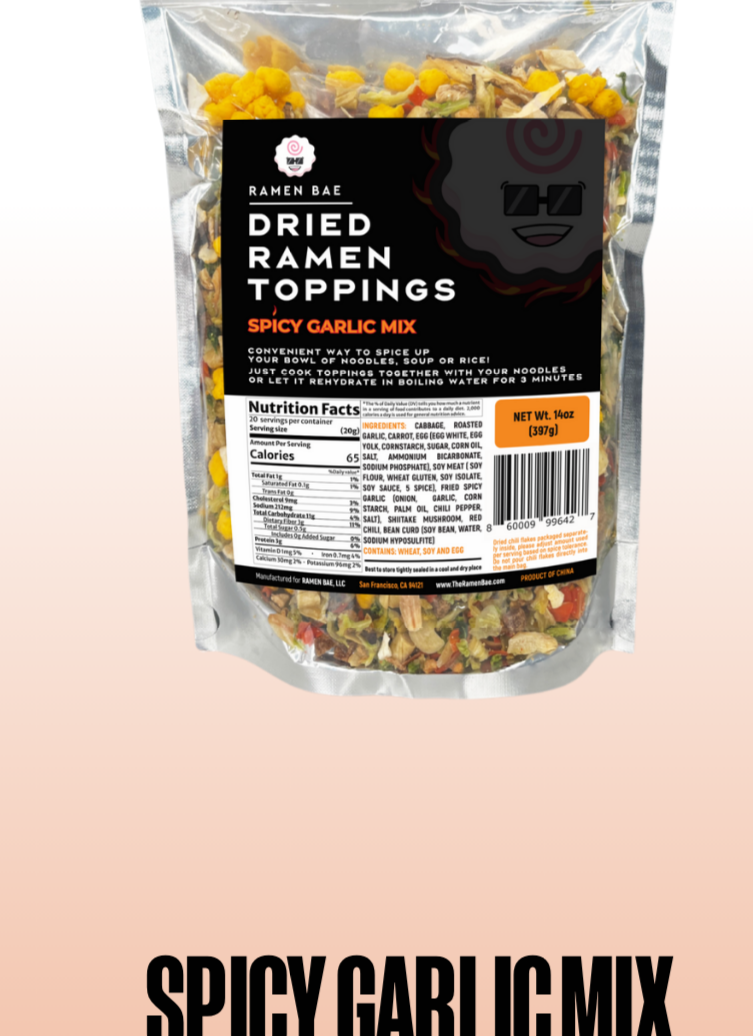 scroll, scrollTop: 1028, scrollLeft: 0, axis: vertical 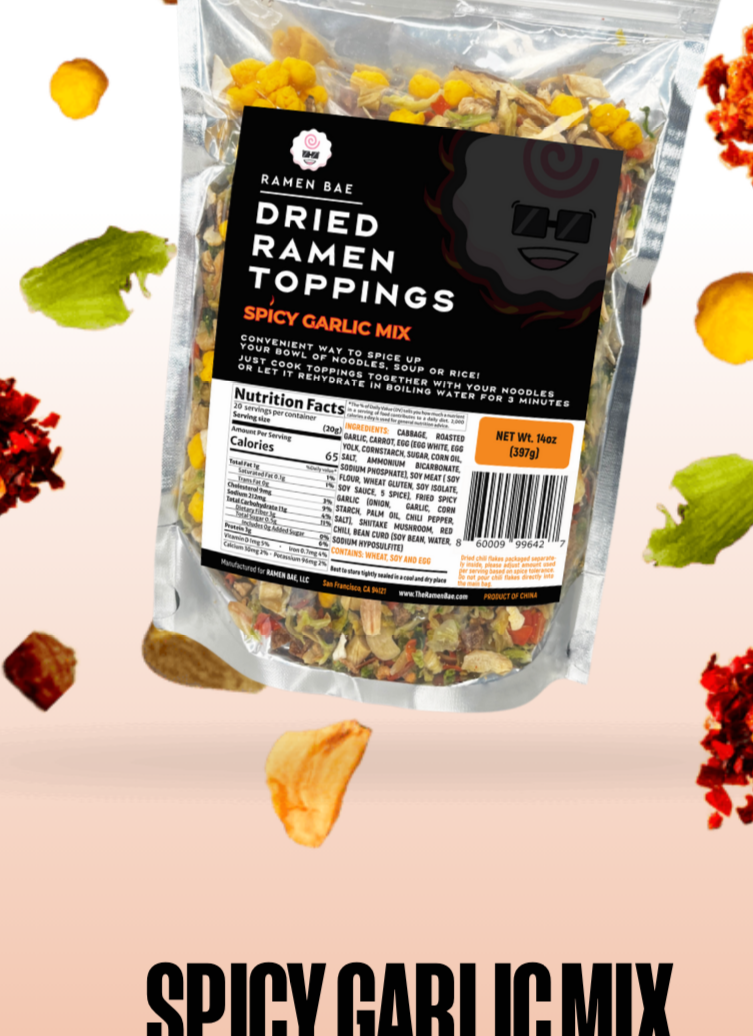click at bounding box center [560, 345] 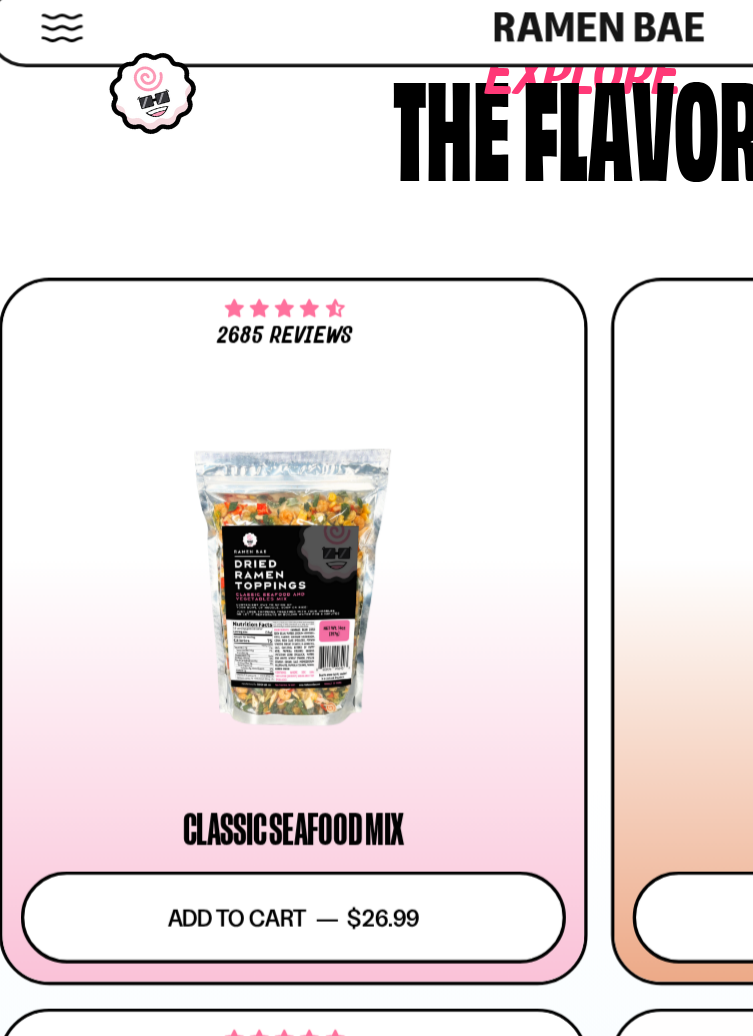 scroll, scrollTop: 978, scrollLeft: 0, axis: vertical 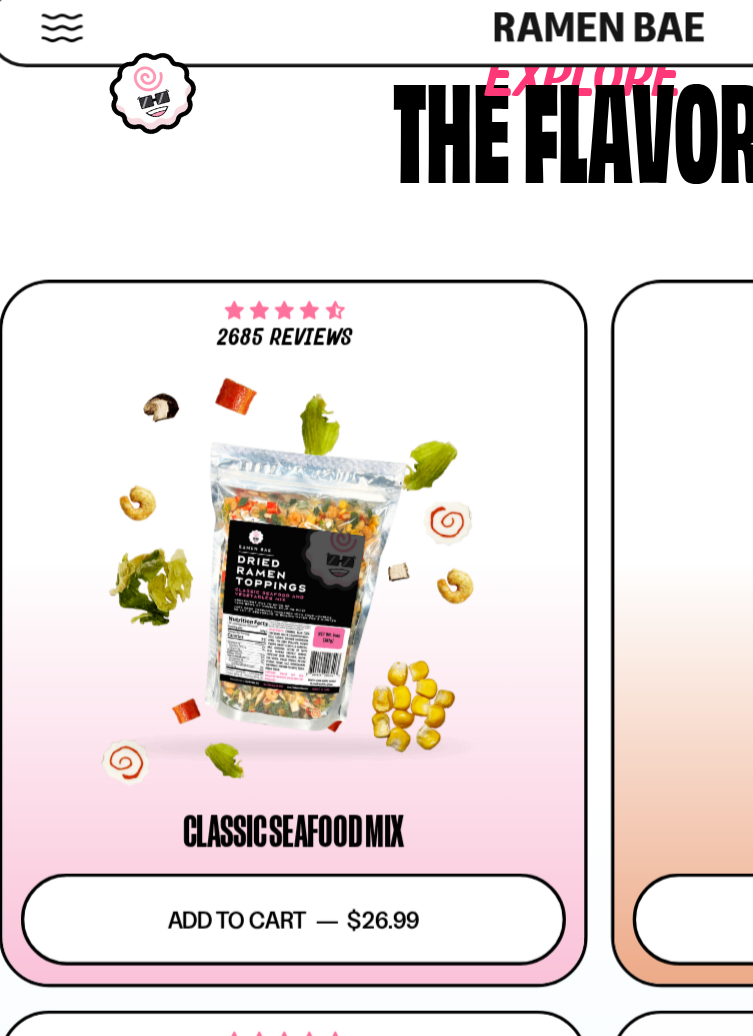 click at bounding box center [190, 229] 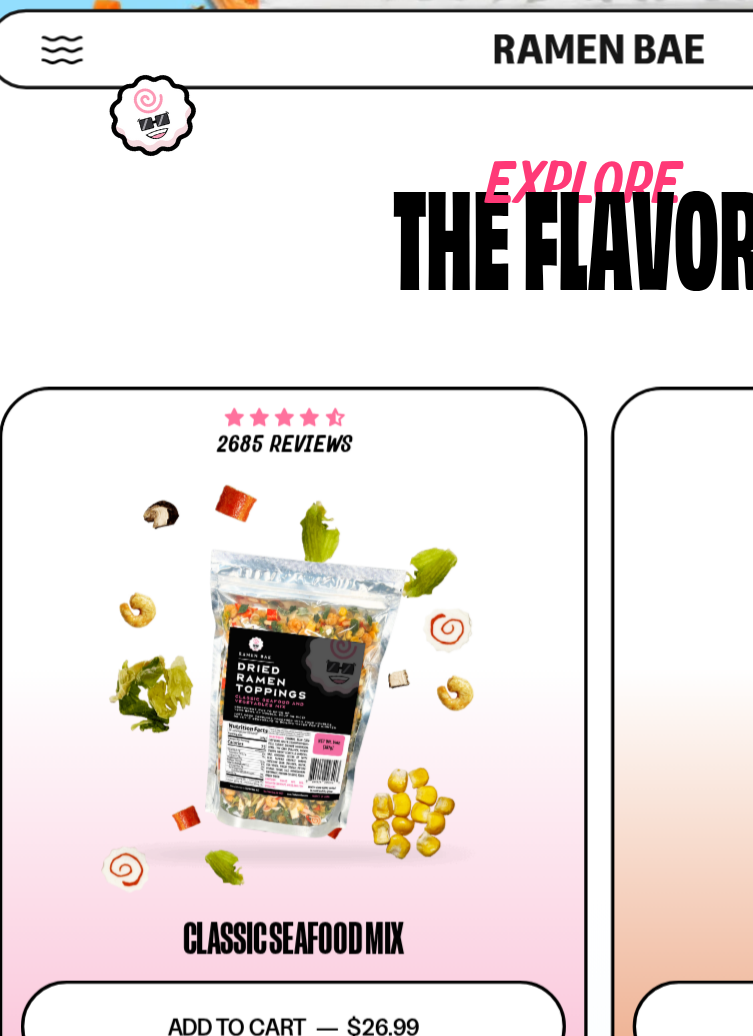 scroll, scrollTop: 927, scrollLeft: 0, axis: vertical 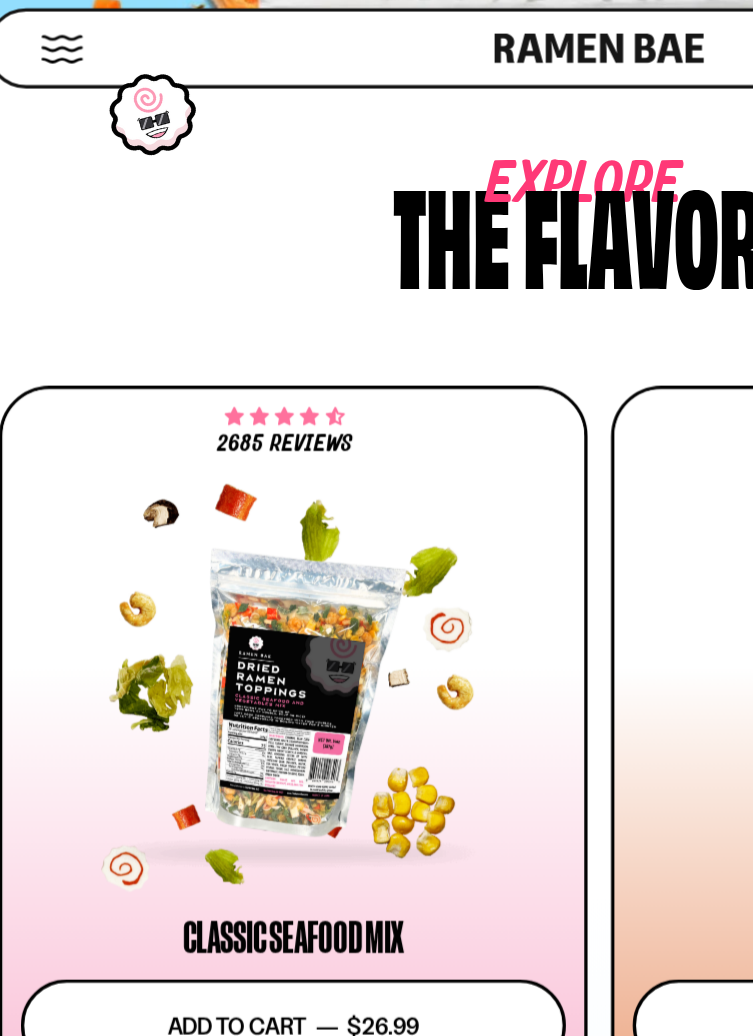 click at bounding box center (194, 446) 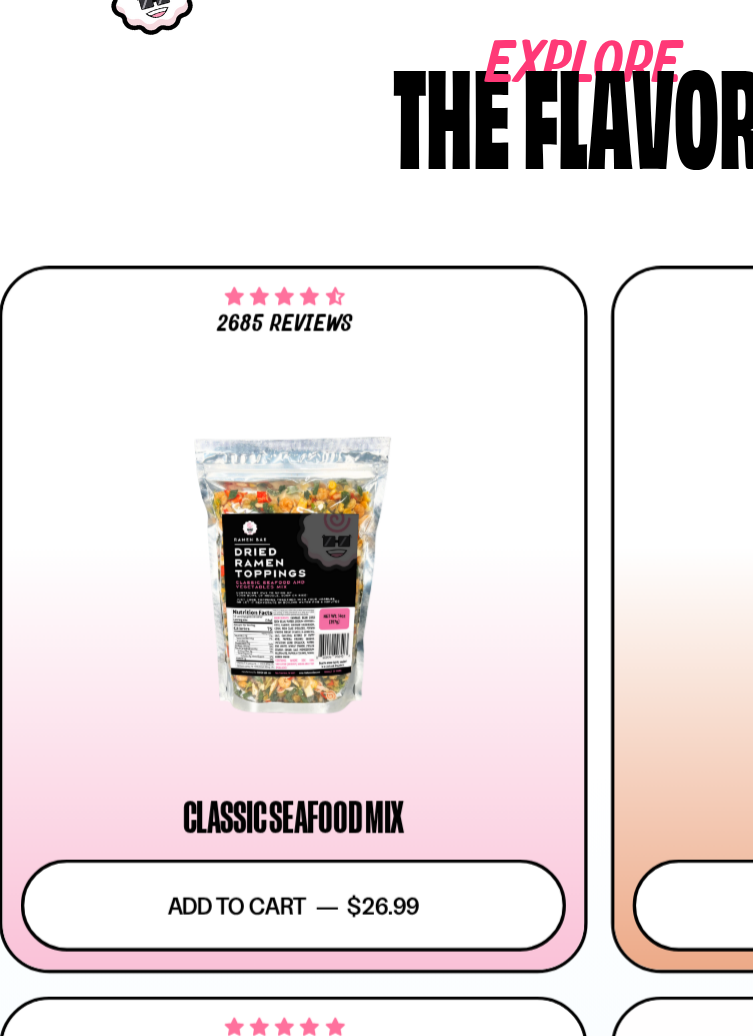 scroll, scrollTop: 928, scrollLeft: 0, axis: vertical 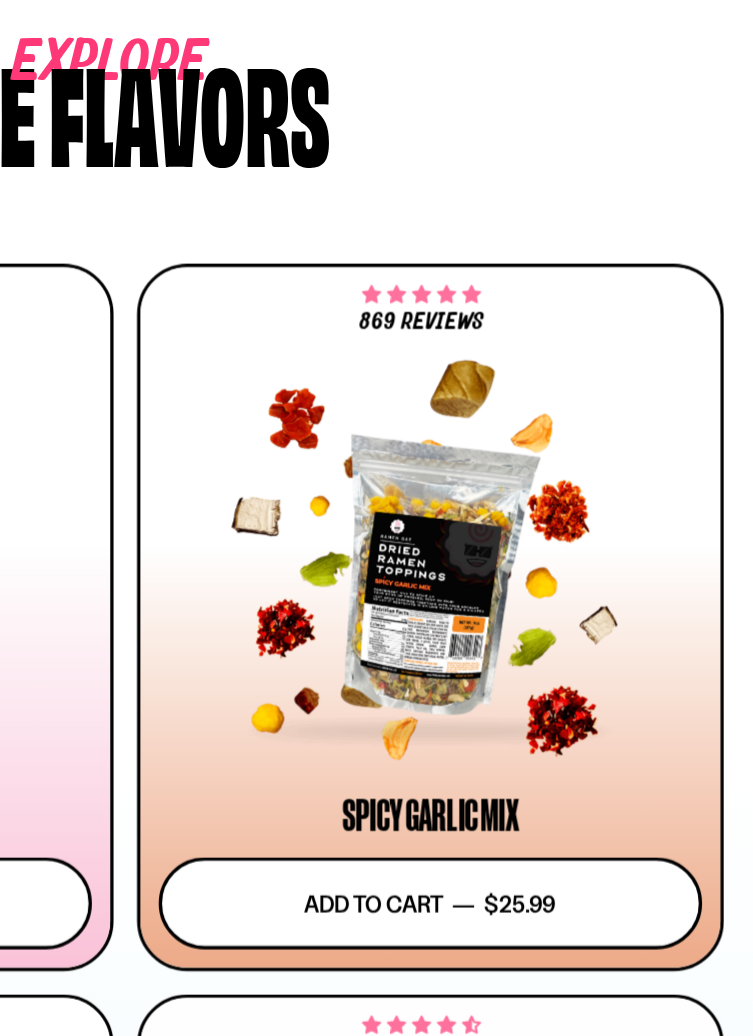 click at bounding box center (560, 445) 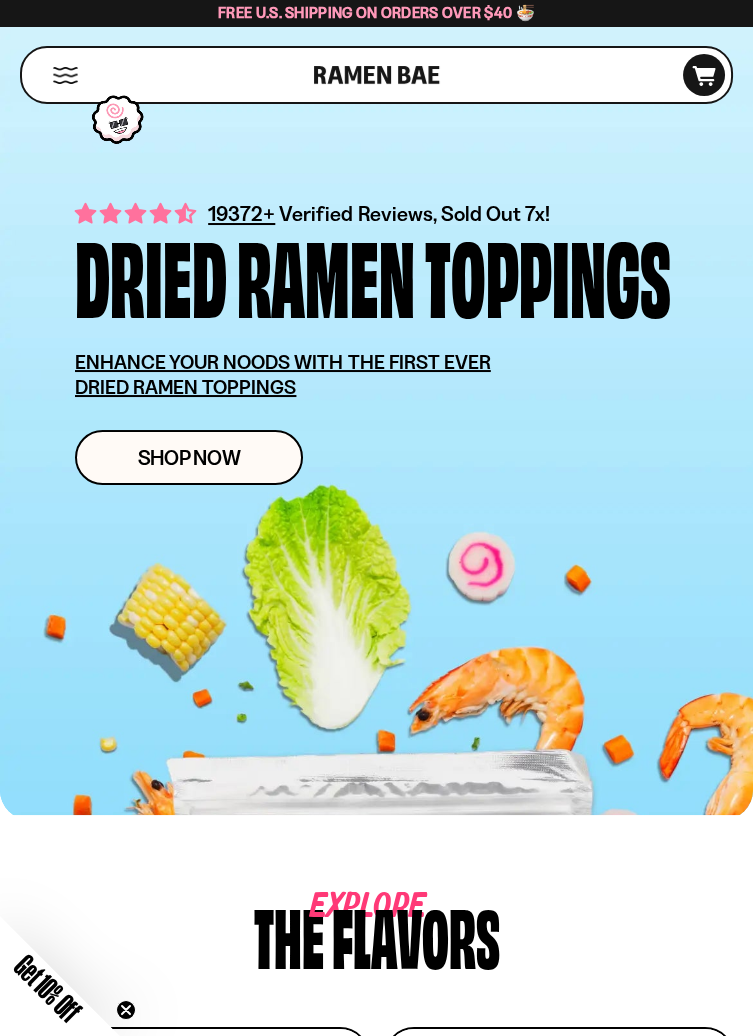 scroll, scrollTop: 0, scrollLeft: 0, axis: both 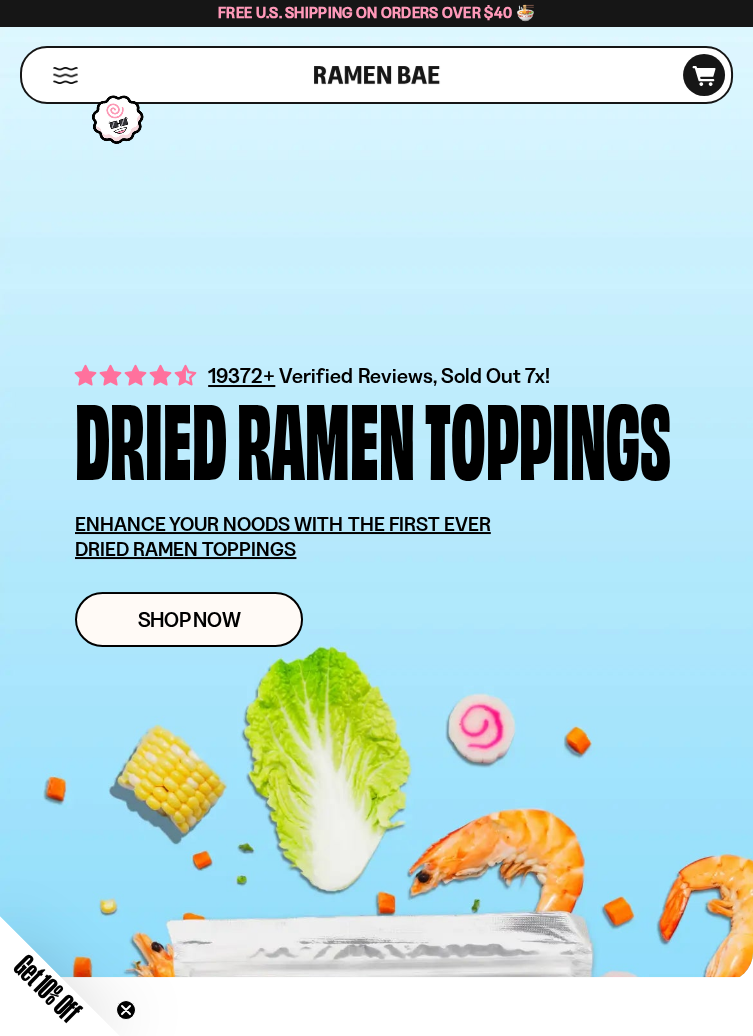 click on "Shop" at bounding box center (171, 75) 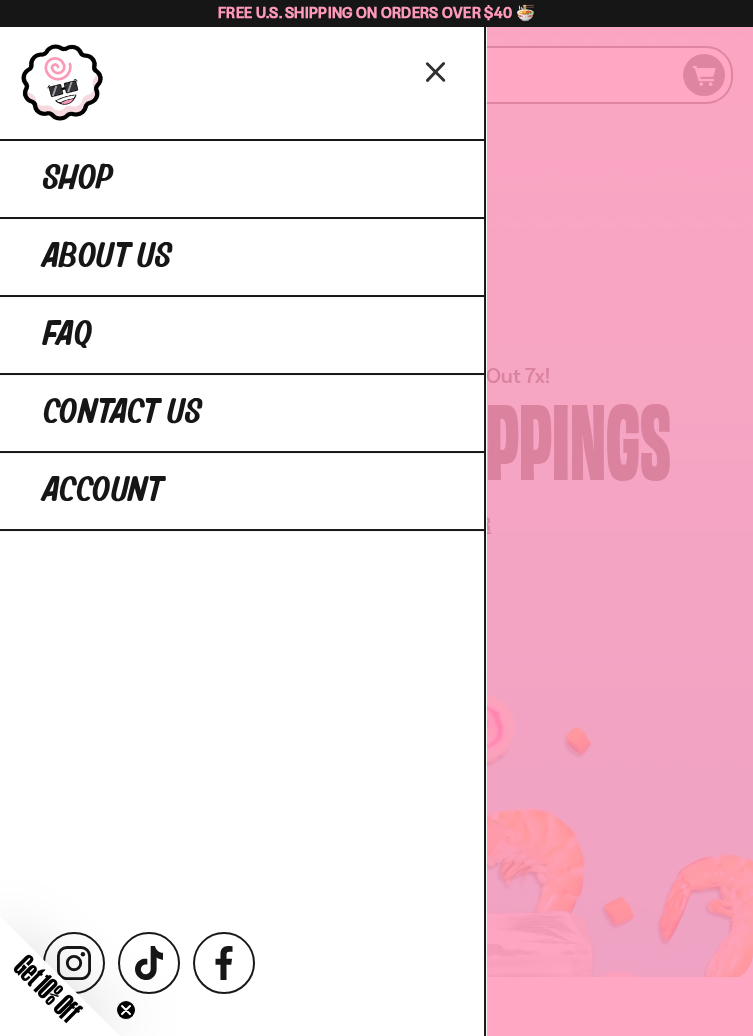 click 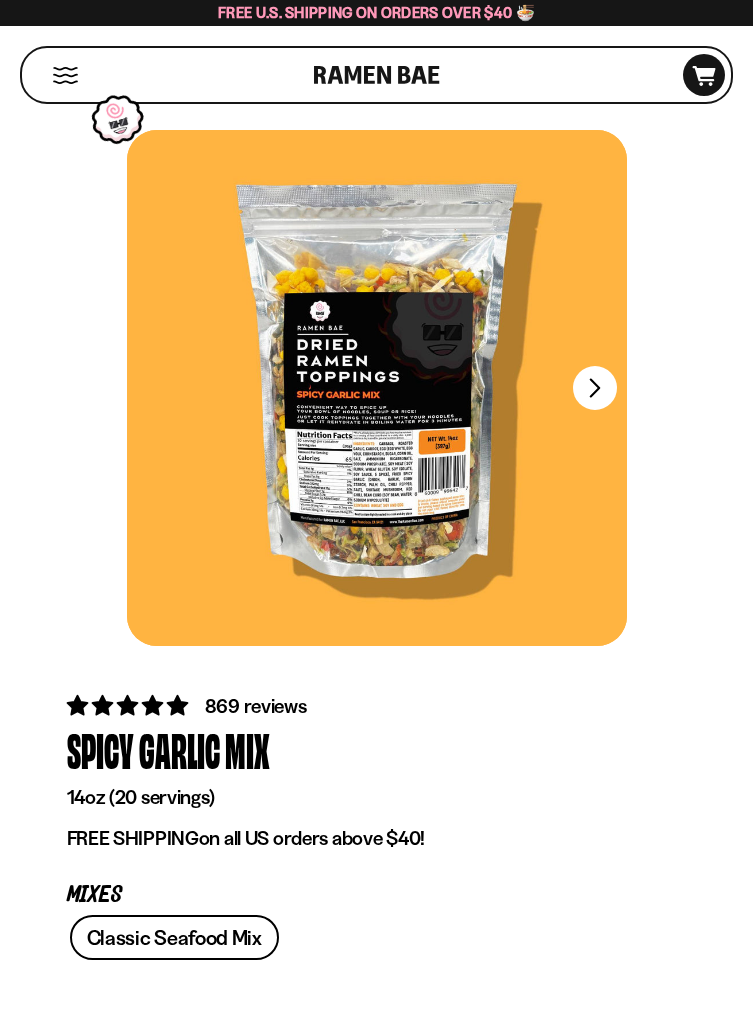 scroll, scrollTop: 0, scrollLeft: 0, axis: both 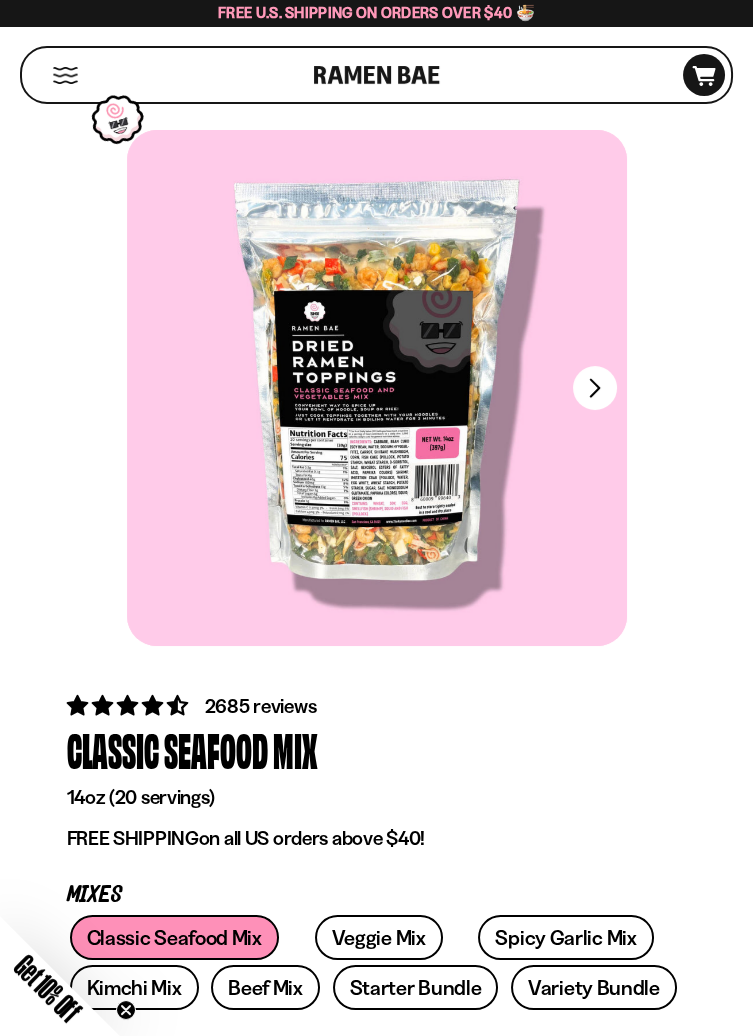 click on "2685 reviews" at bounding box center [261, 706] 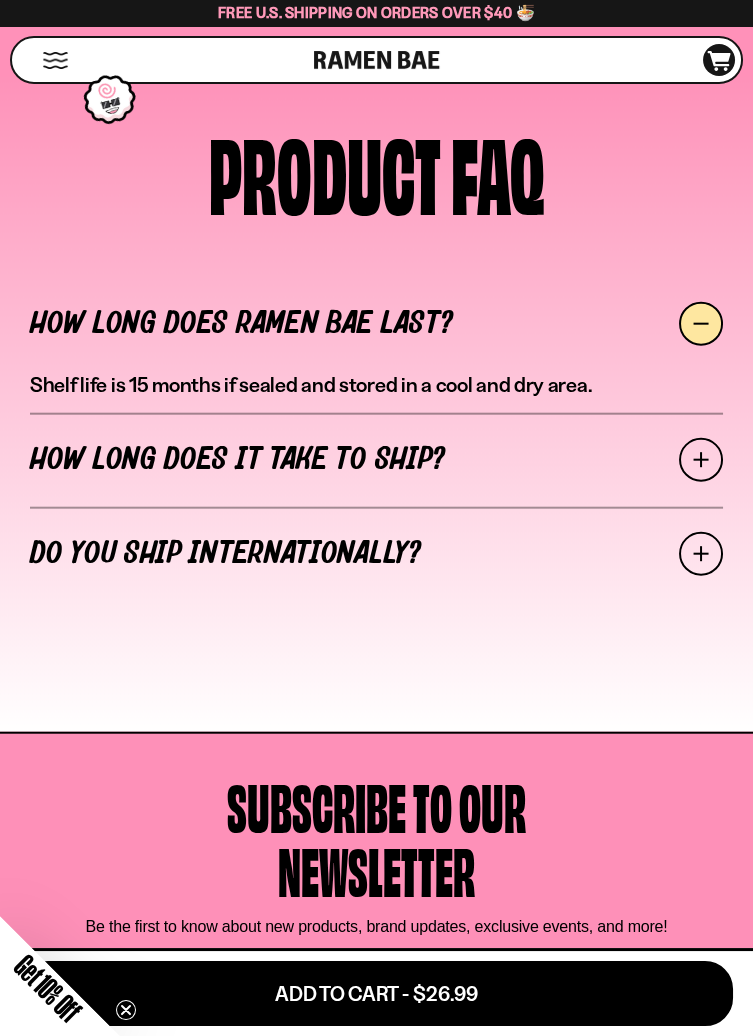 scroll, scrollTop: 8331, scrollLeft: 0, axis: vertical 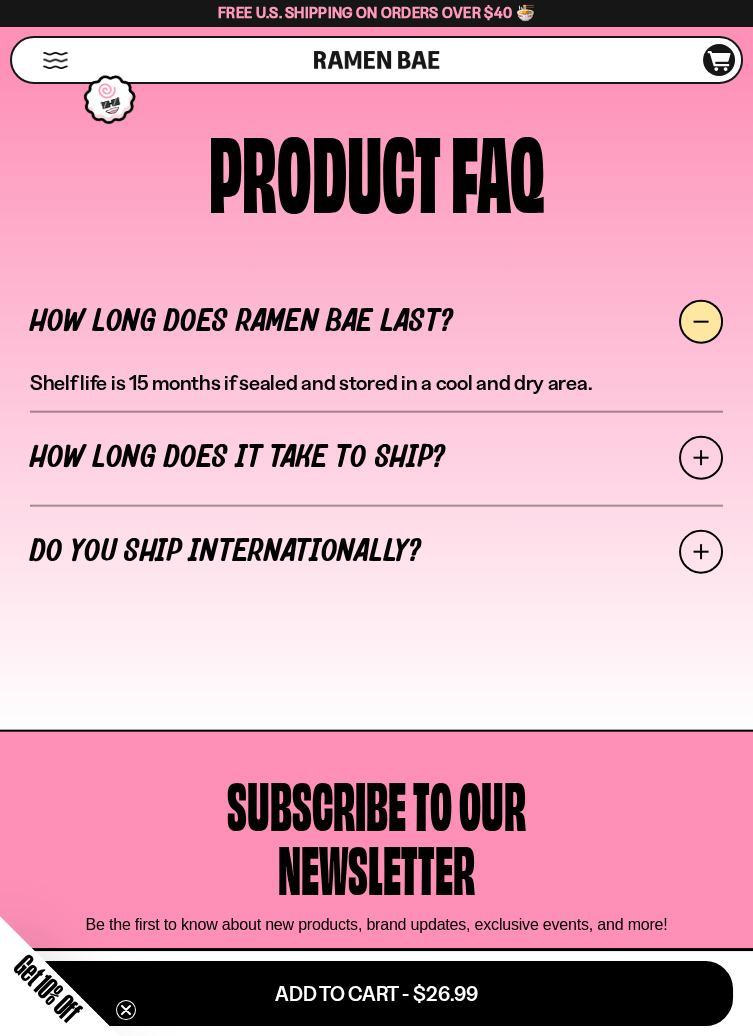 click on "2" at bounding box center (350, -133) 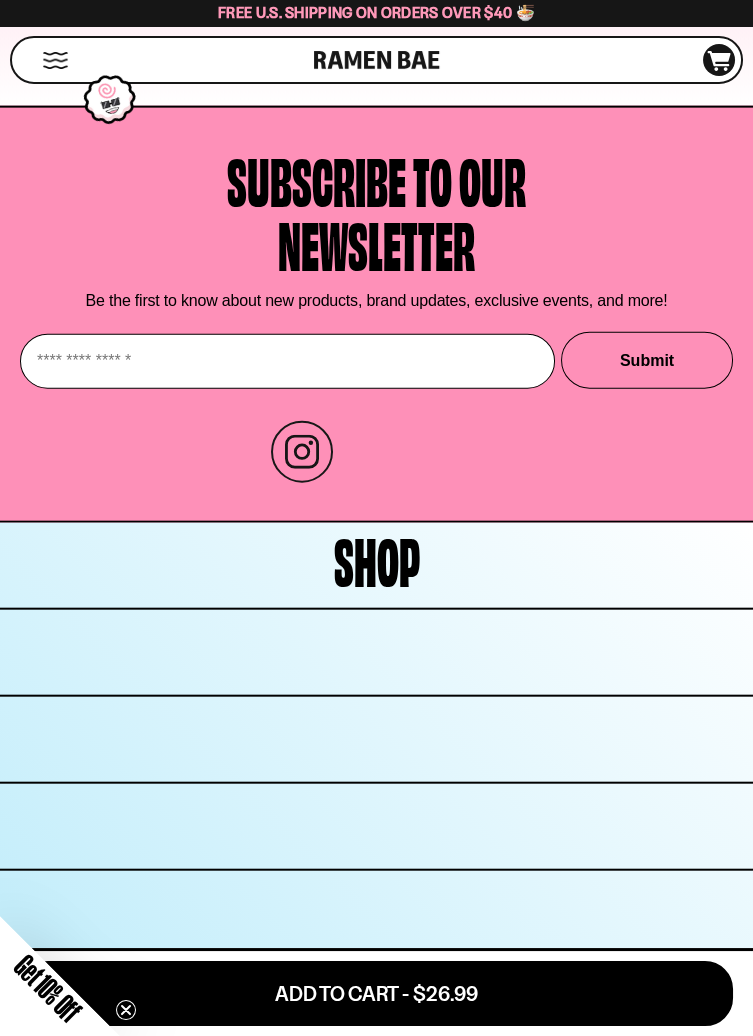 scroll, scrollTop: 7992, scrollLeft: 0, axis: vertical 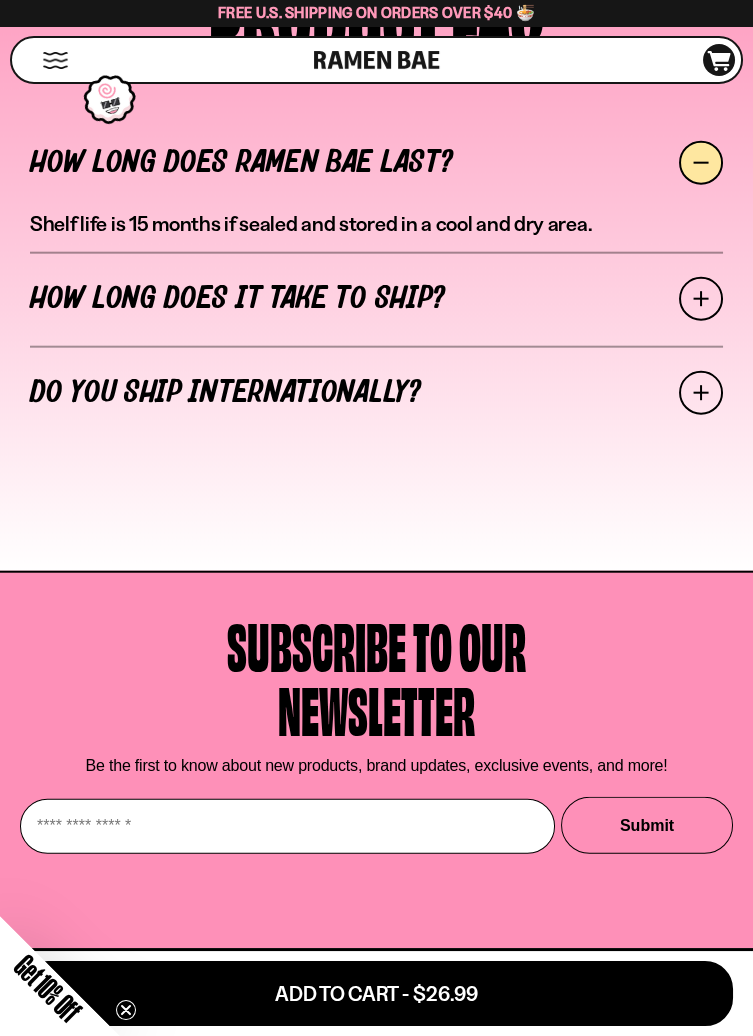 click on "3" at bounding box center (392, -292) 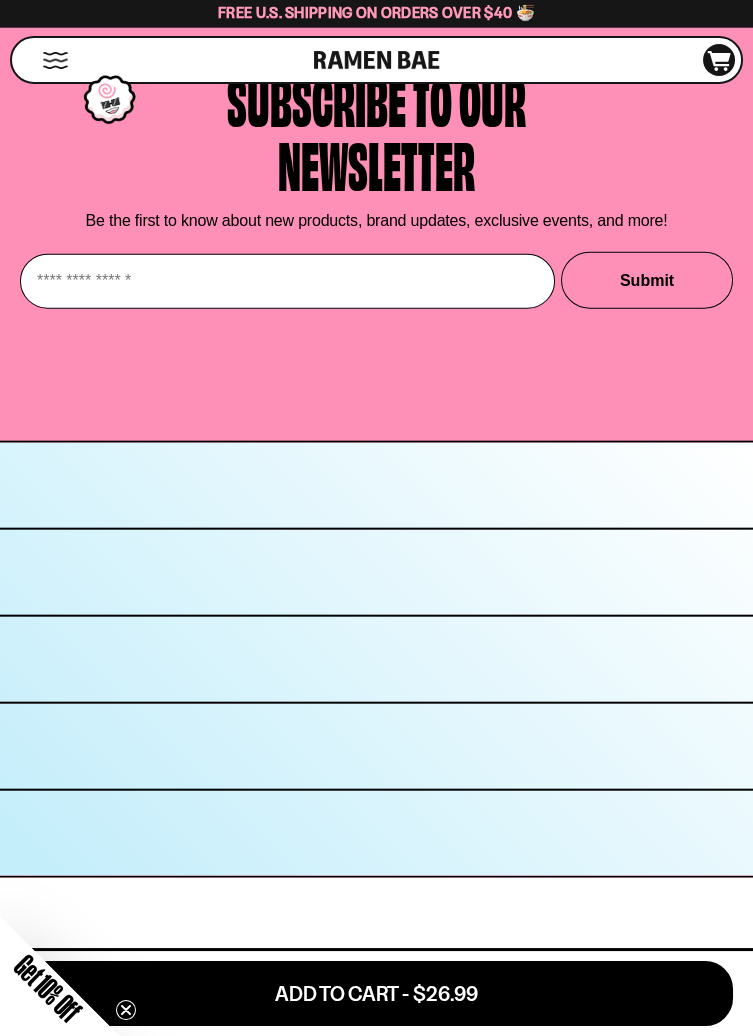 scroll, scrollTop: 7992, scrollLeft: 0, axis: vertical 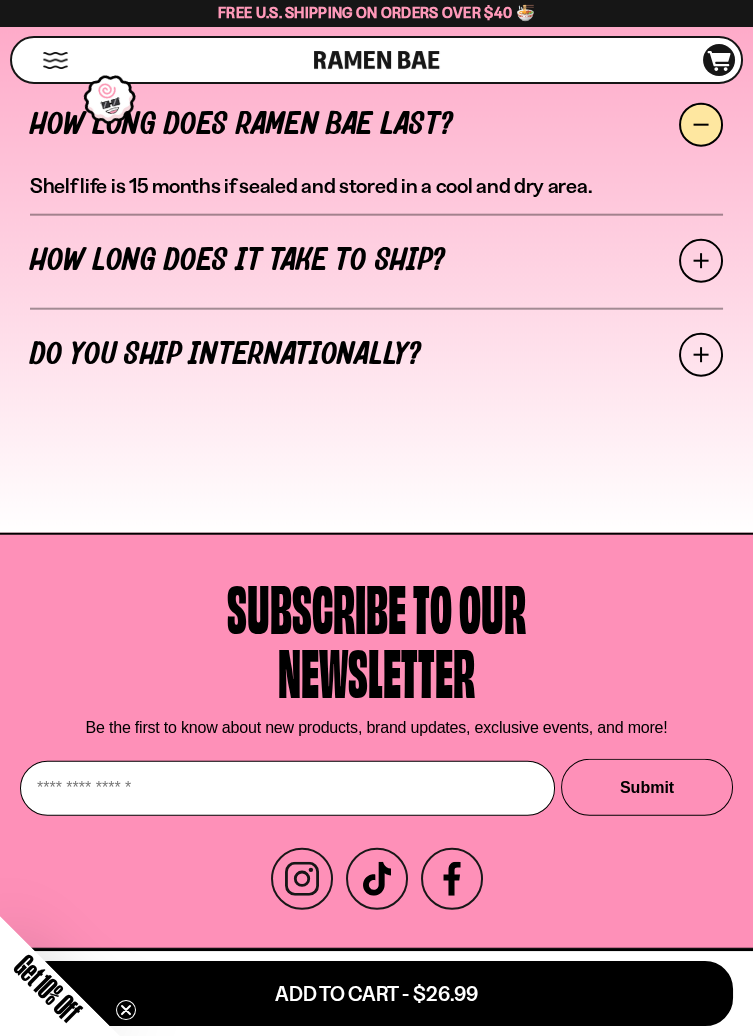 click on "4" at bounding box center (408, -330) 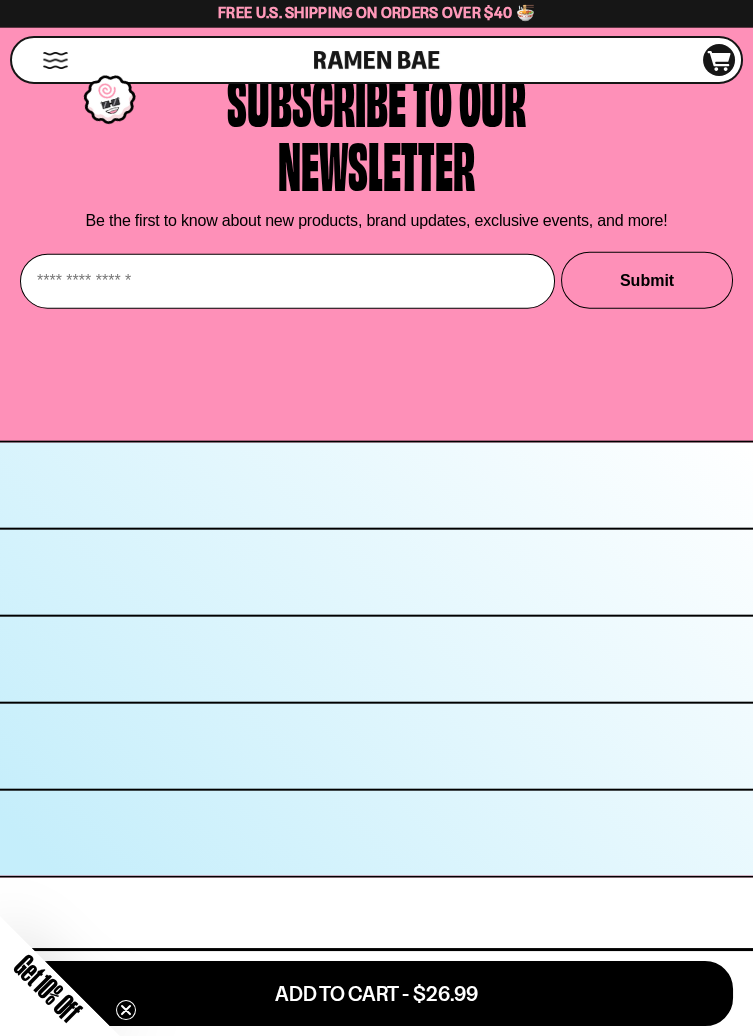 scroll, scrollTop: 7992, scrollLeft: 0, axis: vertical 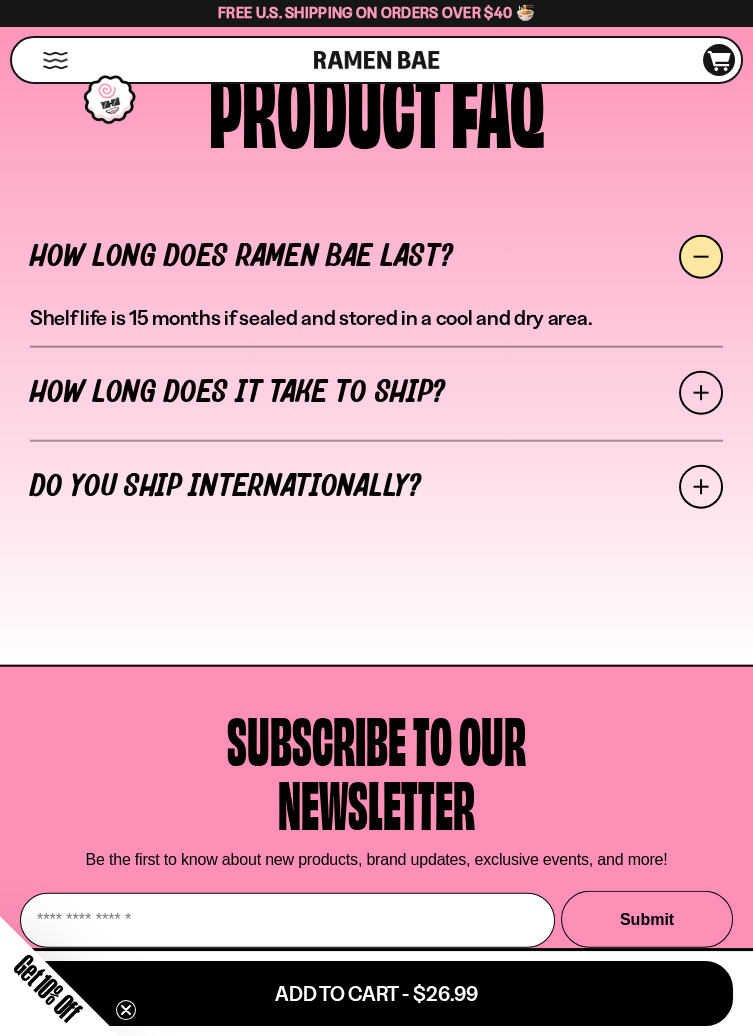 click on "5" at bounding box center (408, -198) 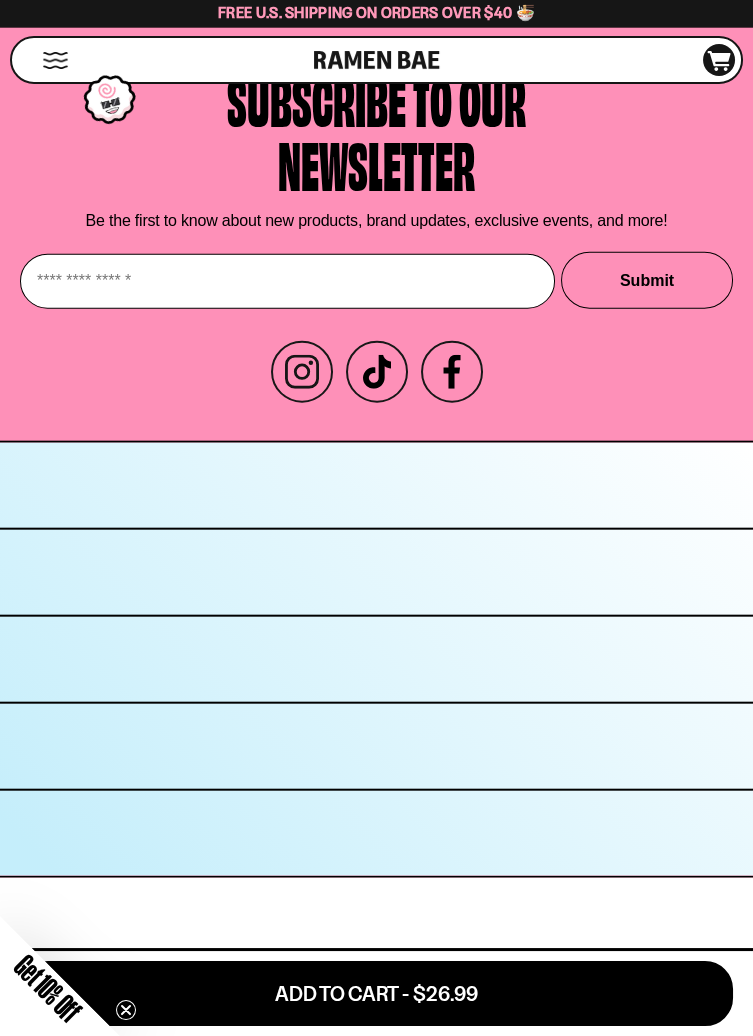 scroll, scrollTop: 7992, scrollLeft: 0, axis: vertical 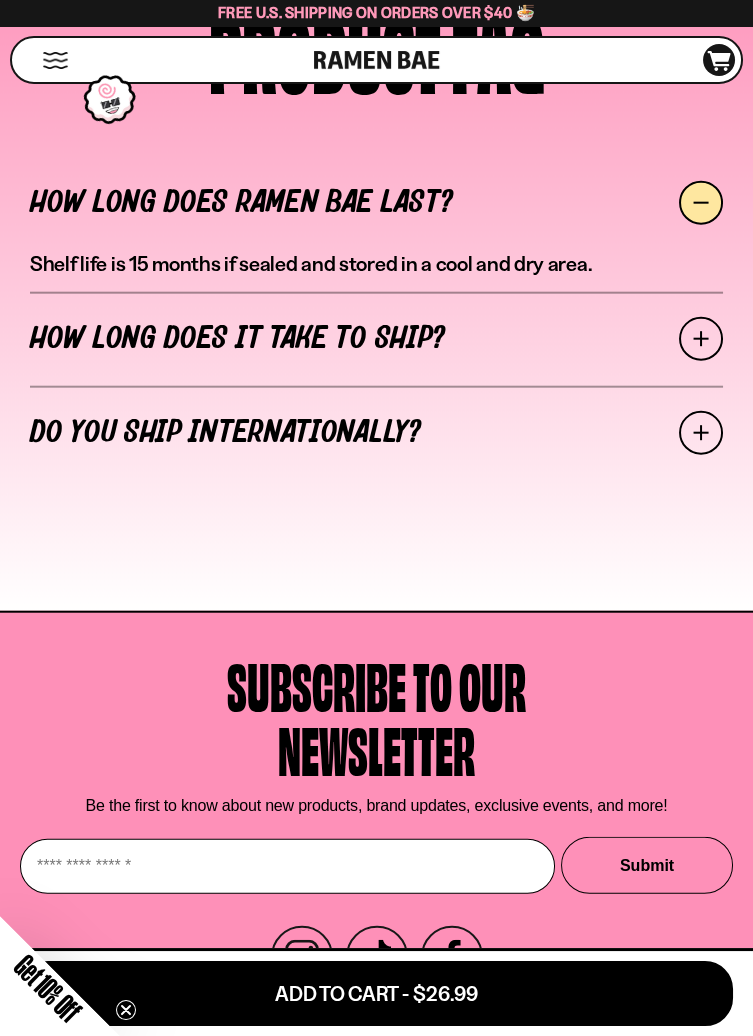 click on "6" at bounding box center (408, -252) 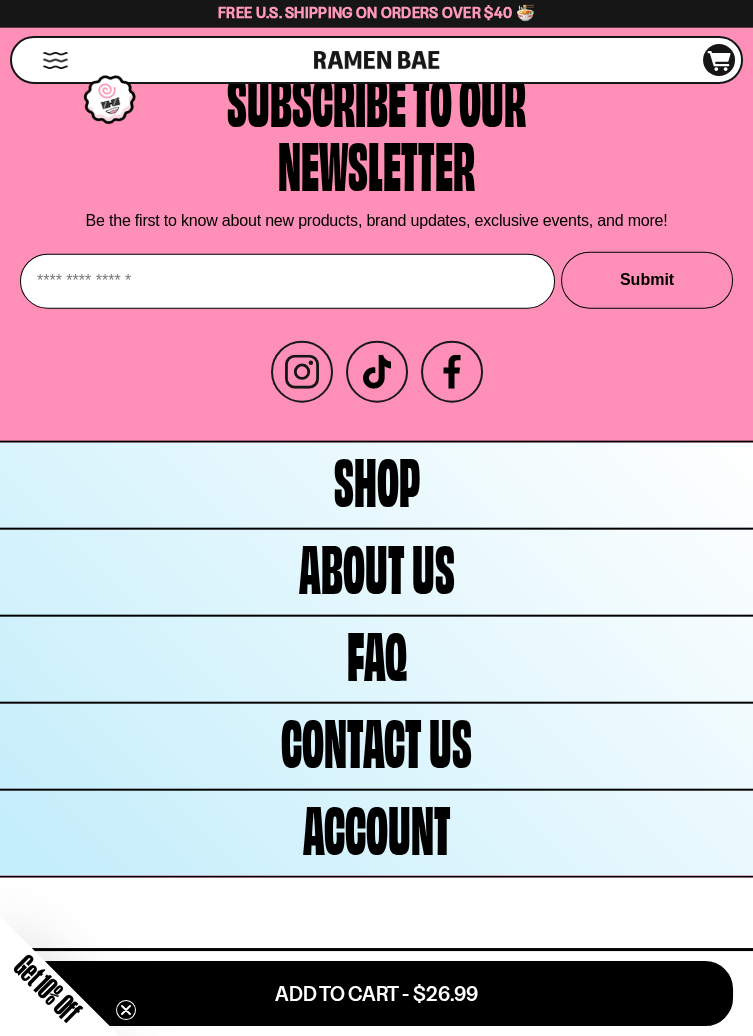scroll, scrollTop: 7992, scrollLeft: 0, axis: vertical 